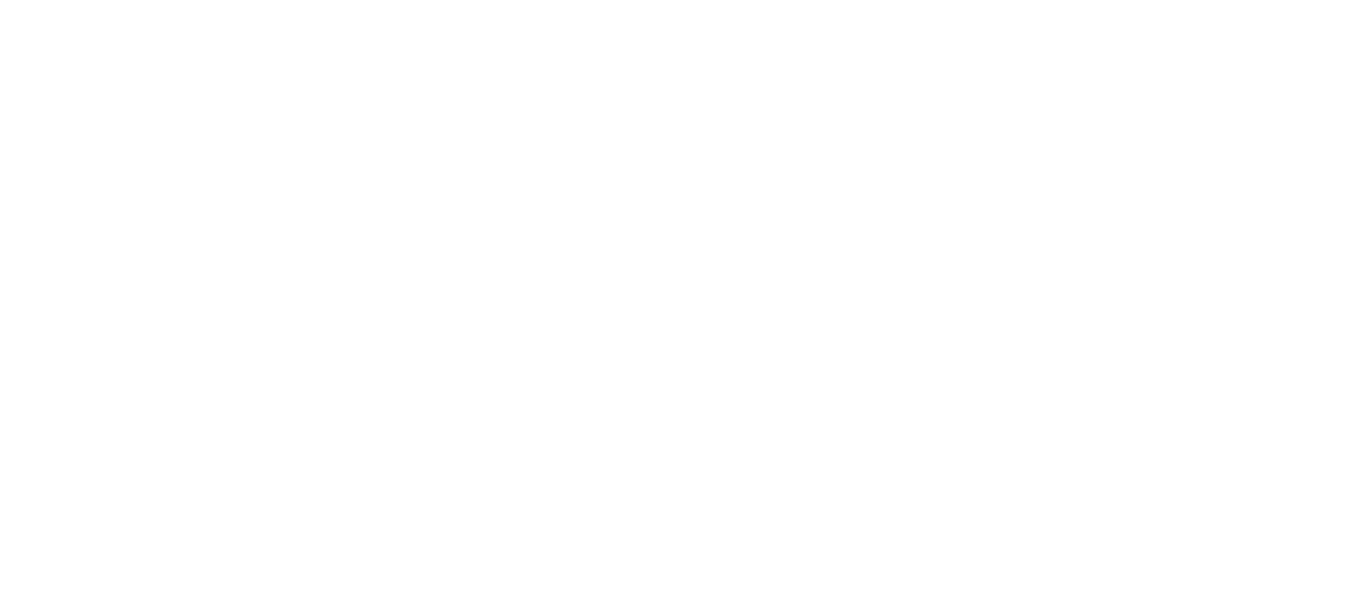 scroll, scrollTop: 0, scrollLeft: 0, axis: both 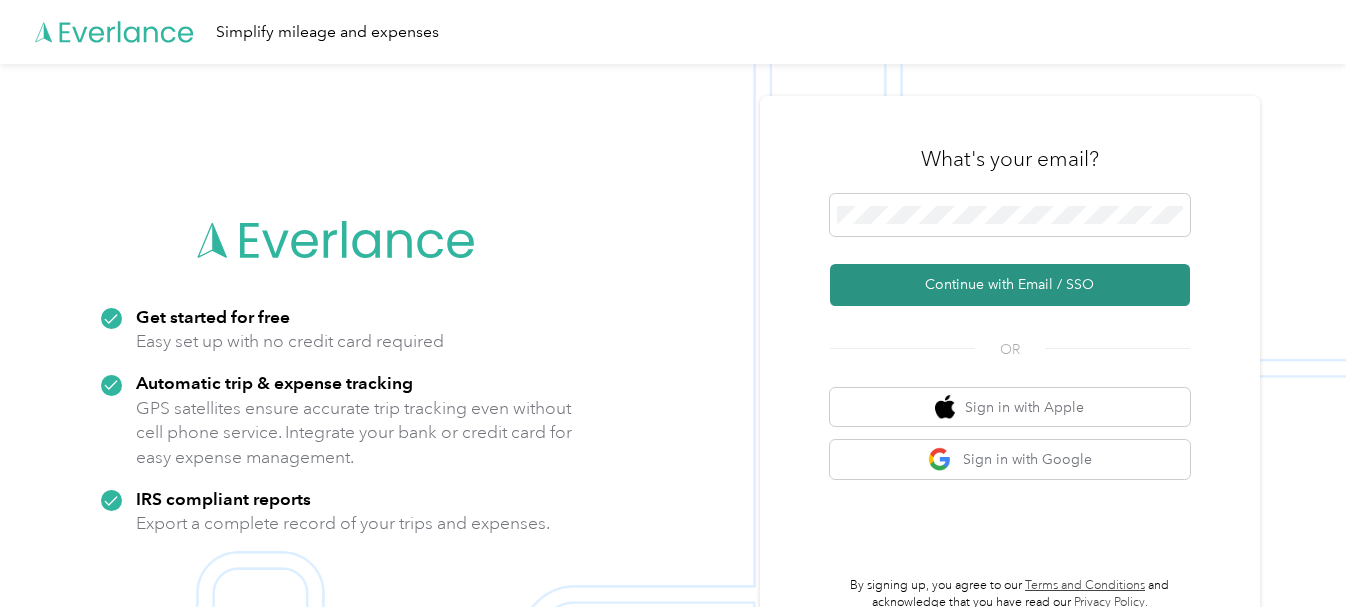 click on "Continue with Email / SSO" at bounding box center [1010, 285] 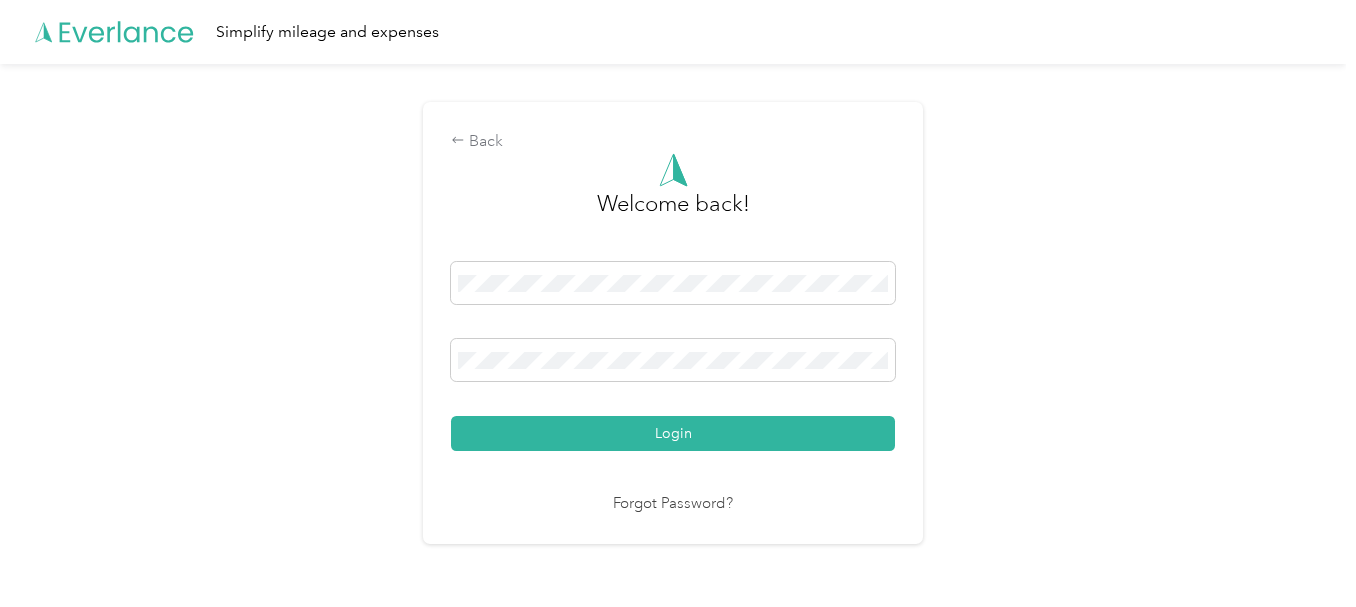 click on "Back Welcome back! Login Forgot Password?" at bounding box center [673, 323] 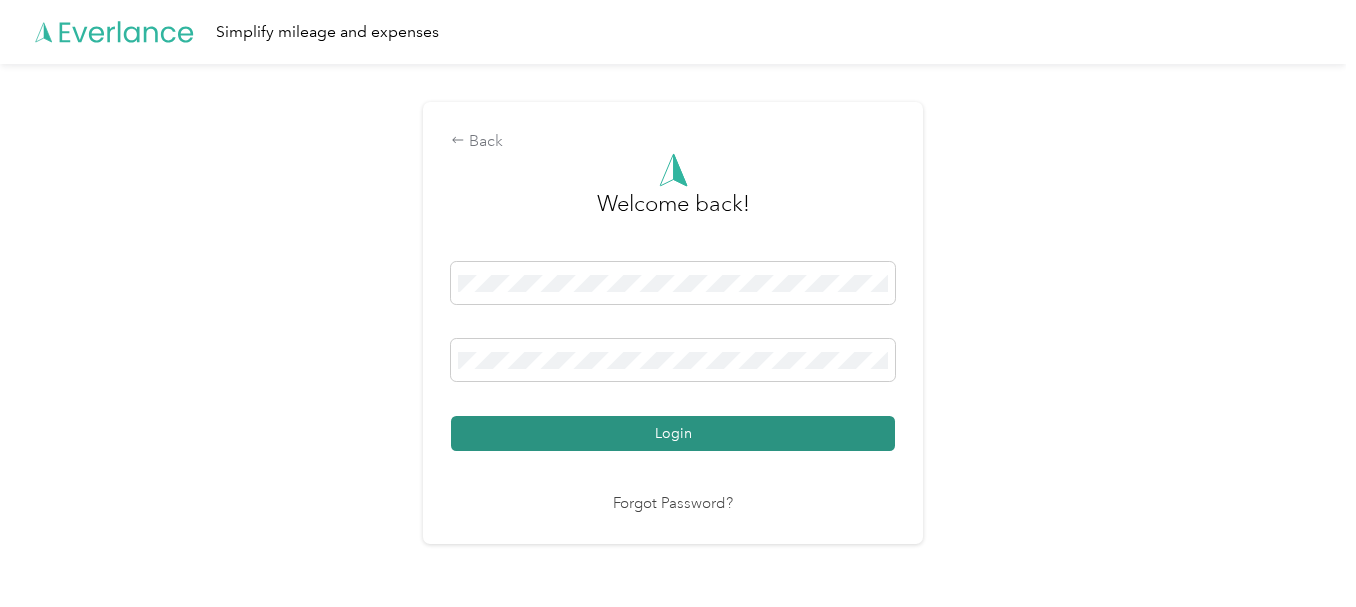 click on "Login" at bounding box center (673, 433) 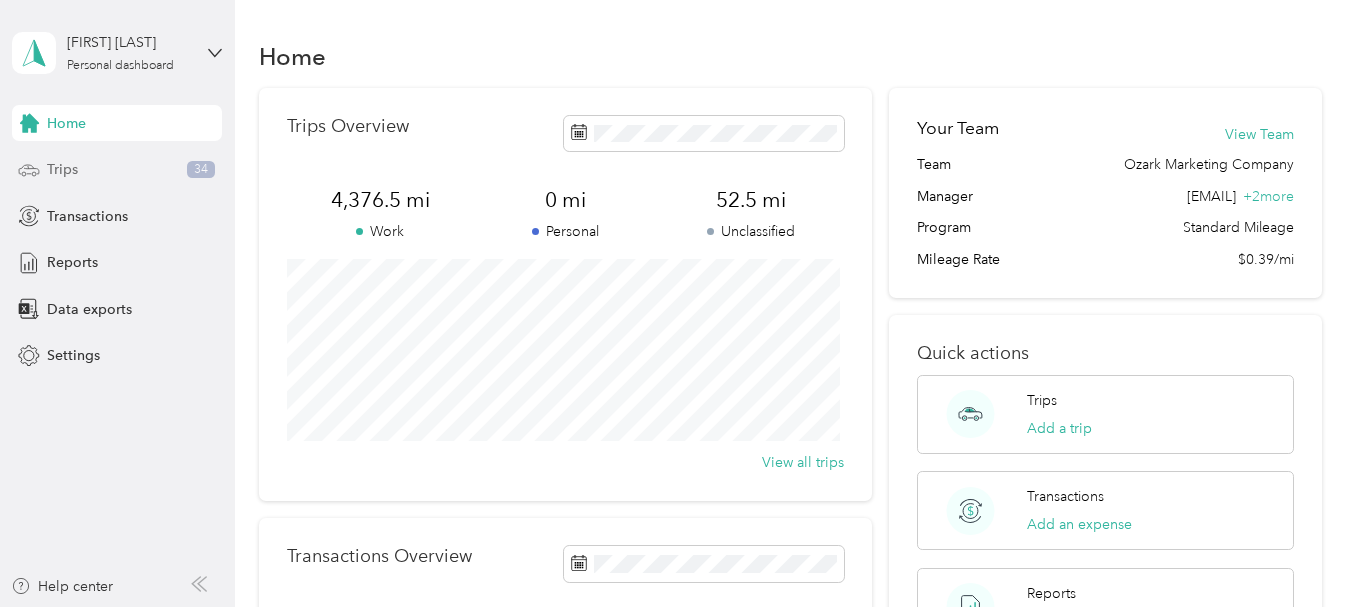 click on "Trips 34" at bounding box center [117, 170] 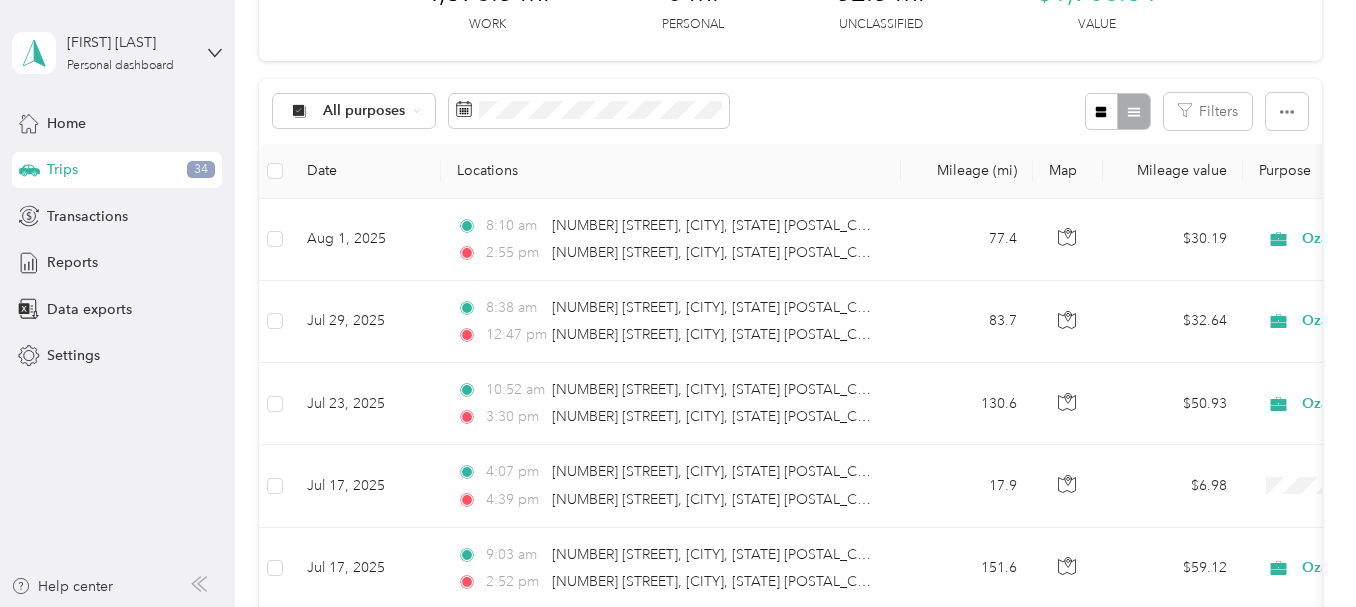 scroll, scrollTop: 350, scrollLeft: 0, axis: vertical 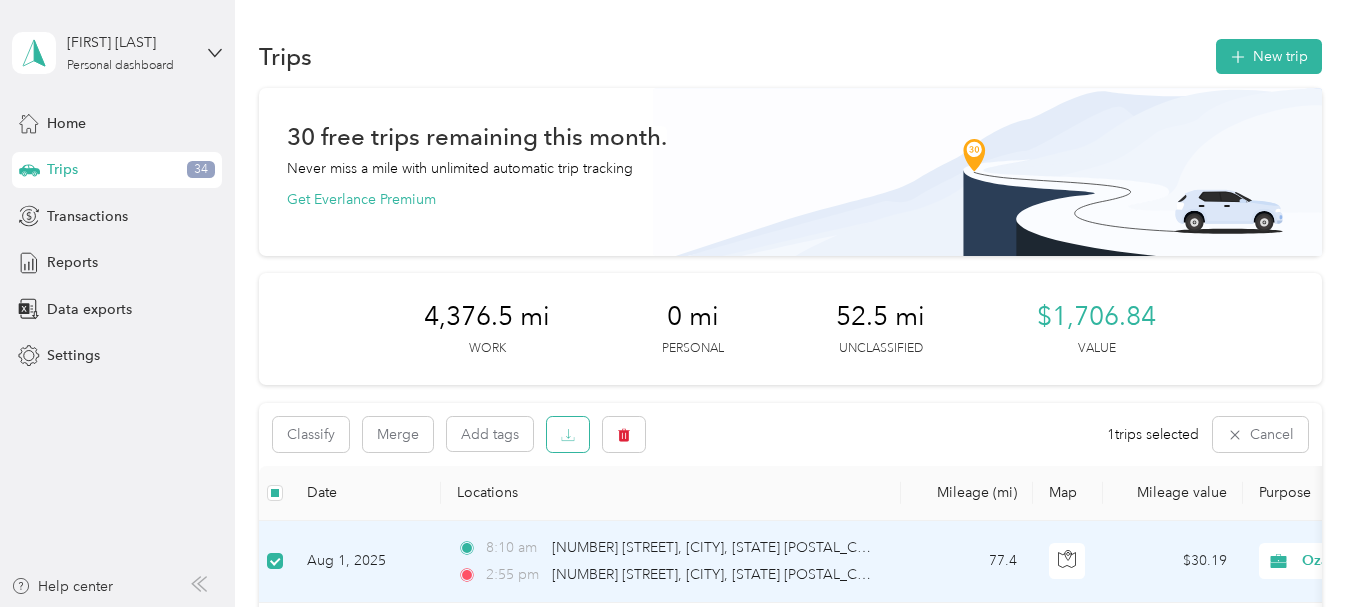 click at bounding box center (568, 434) 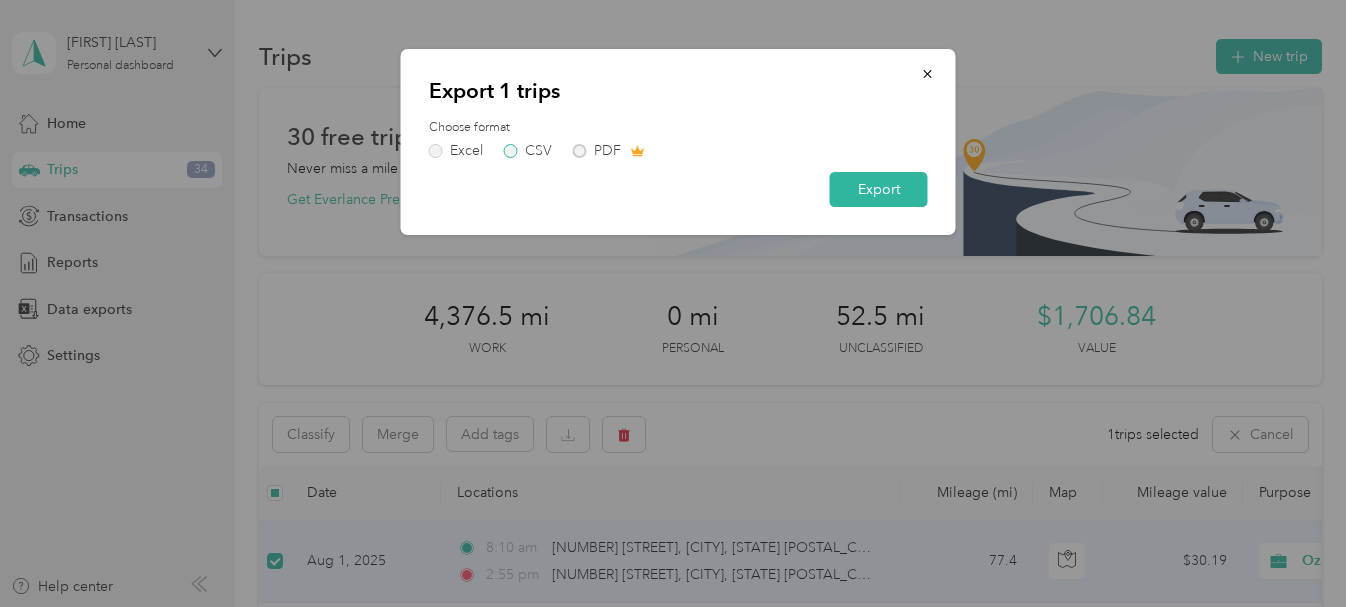 click on "CSV" at bounding box center (528, 151) 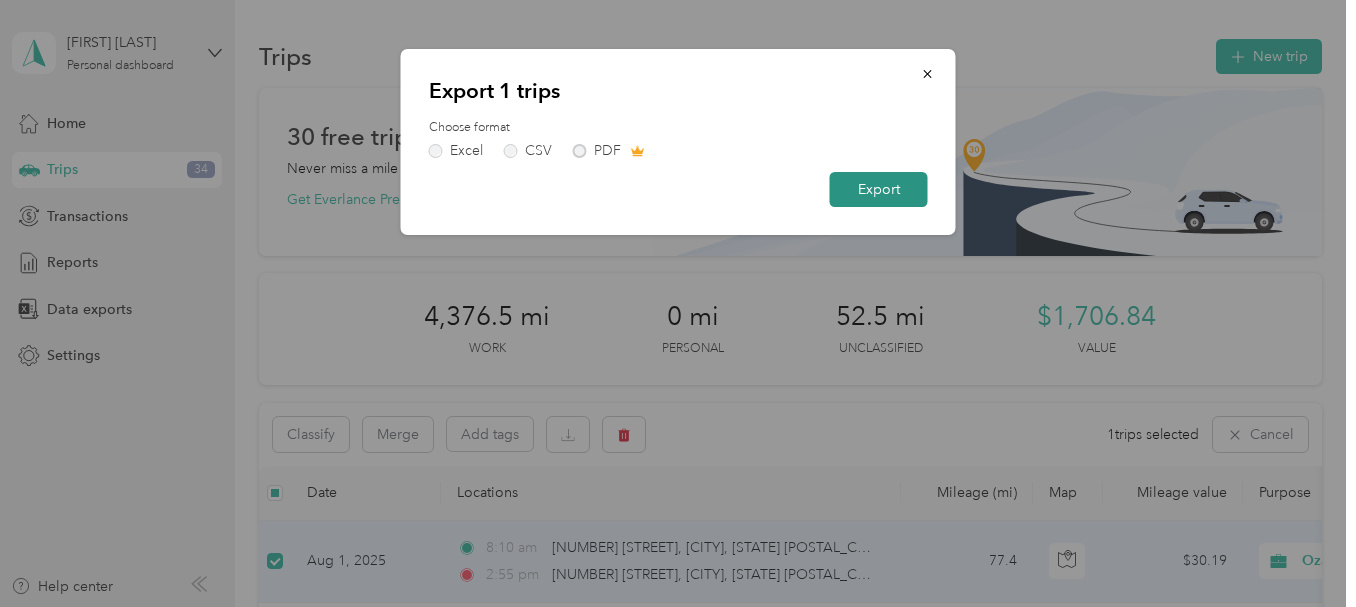 click on "Export" at bounding box center (879, 189) 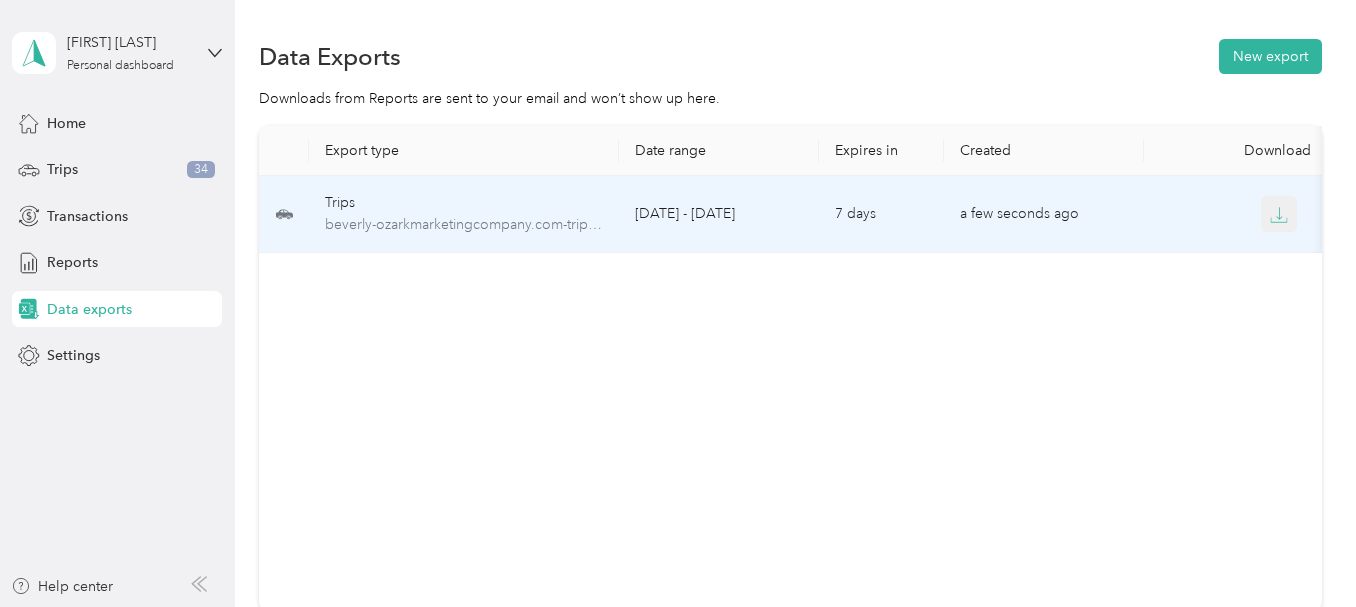 click at bounding box center (1279, 214) 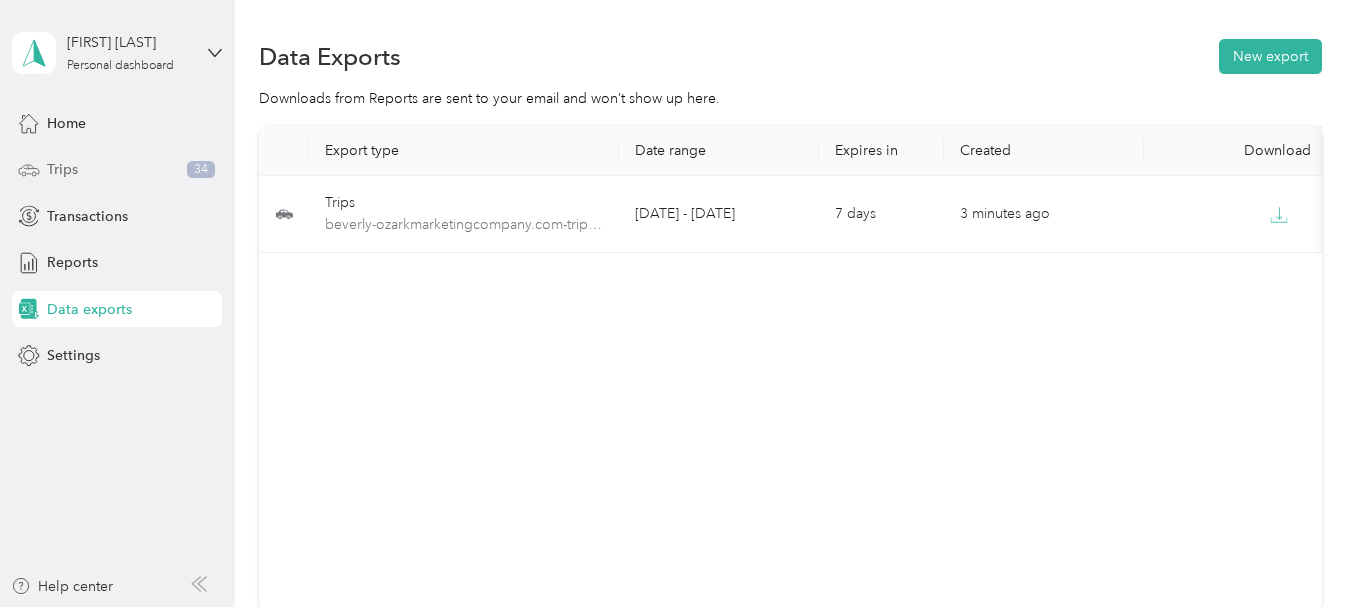 click on "Trips" at bounding box center (62, 169) 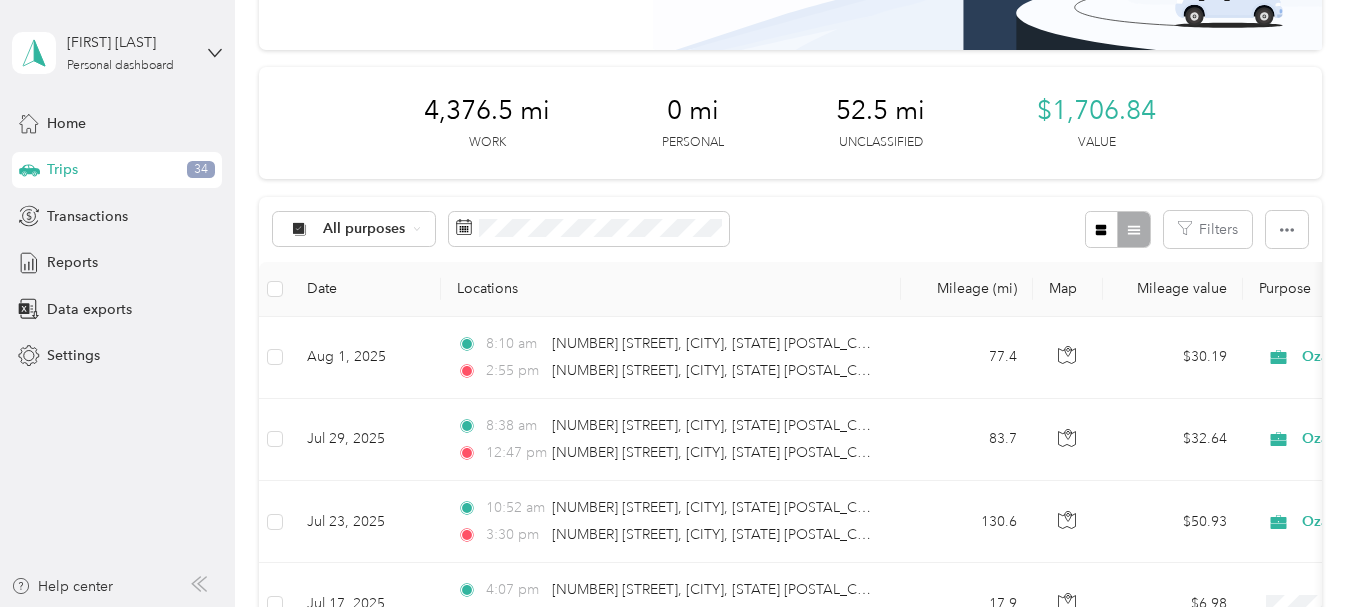 scroll, scrollTop: 216, scrollLeft: 0, axis: vertical 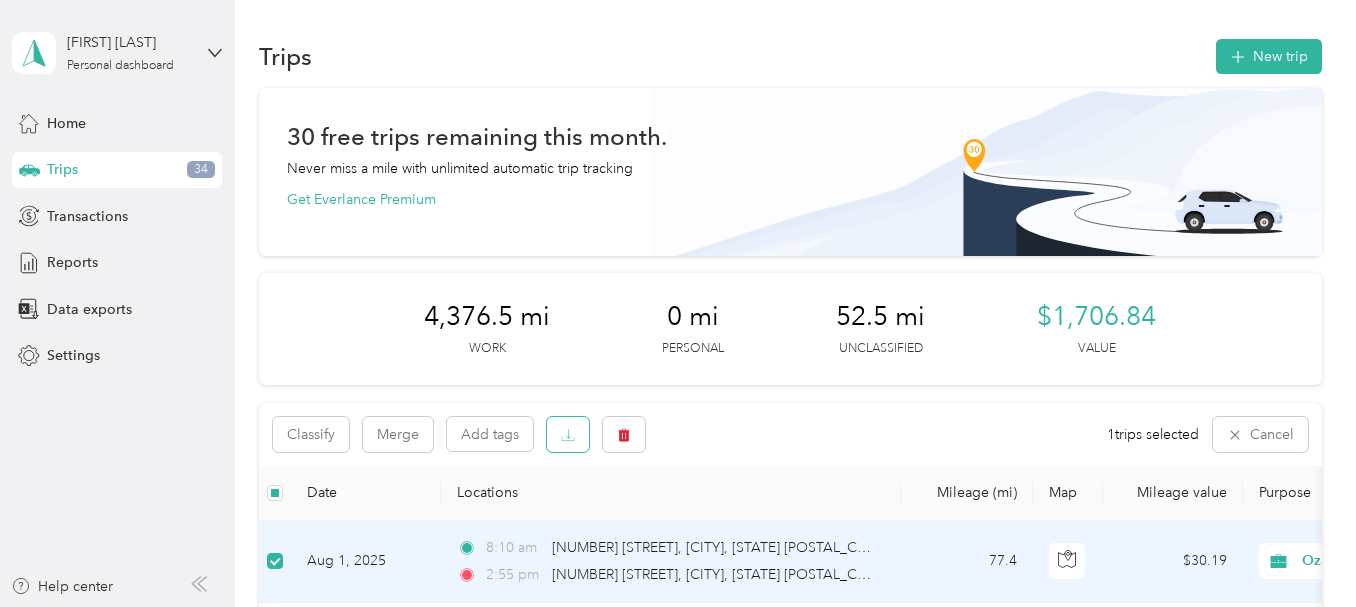 click 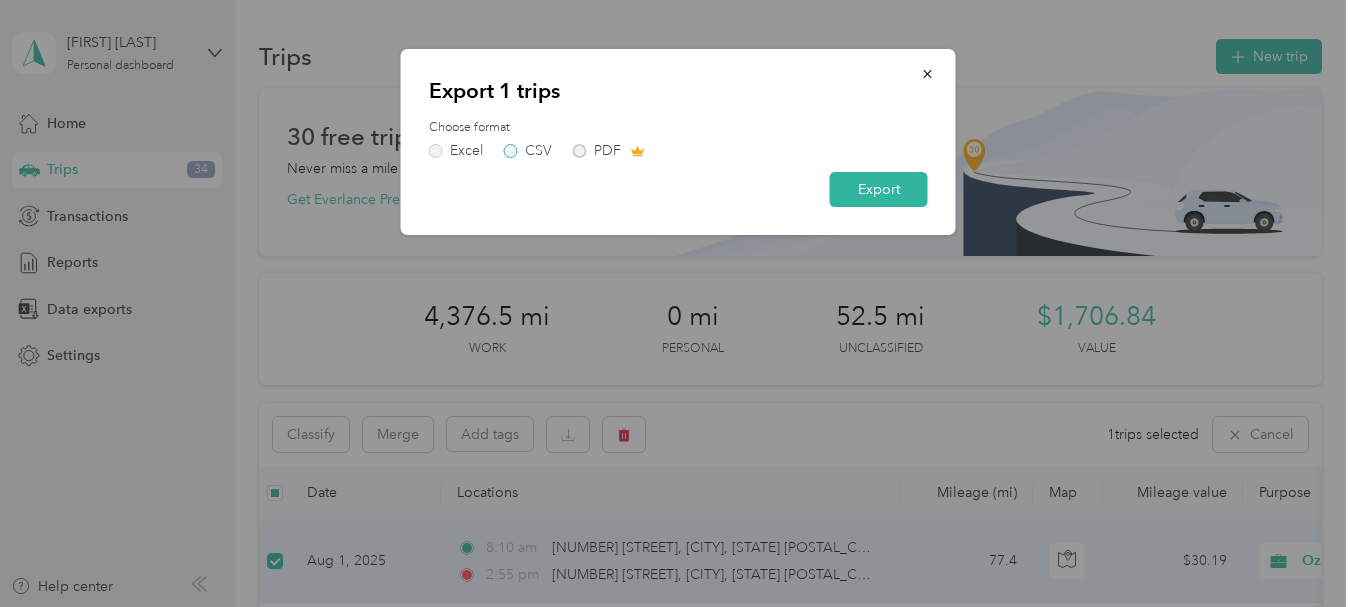 click on "CSV" at bounding box center (528, 151) 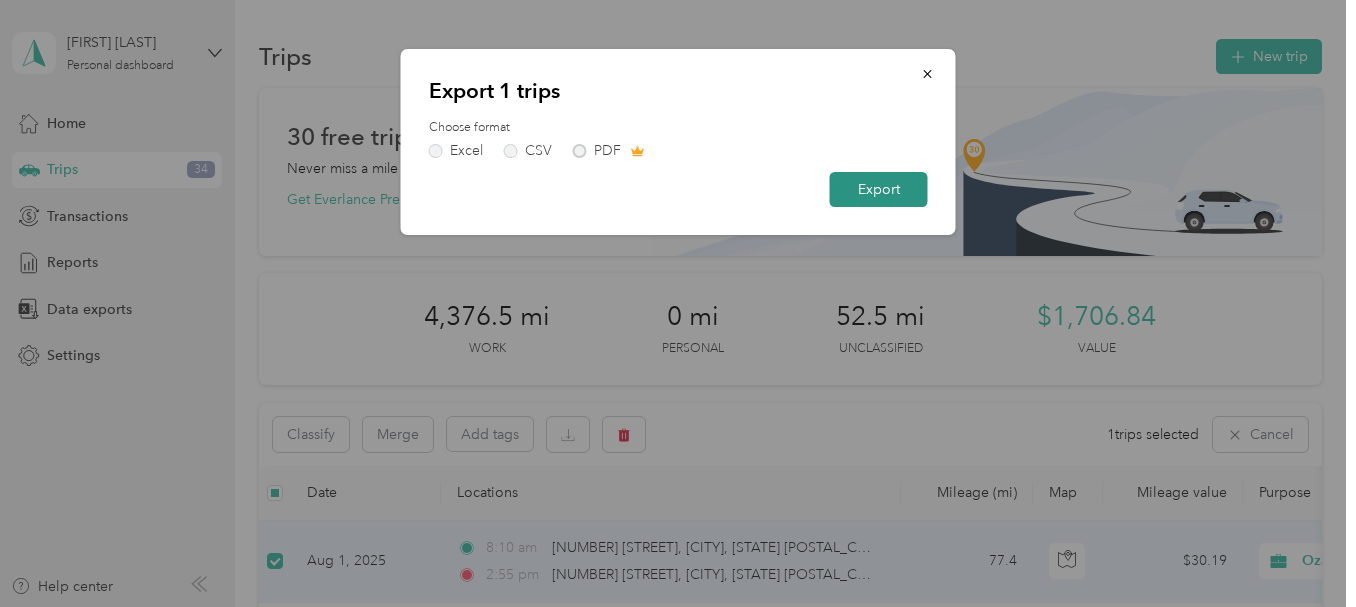 click on "Export" at bounding box center (879, 189) 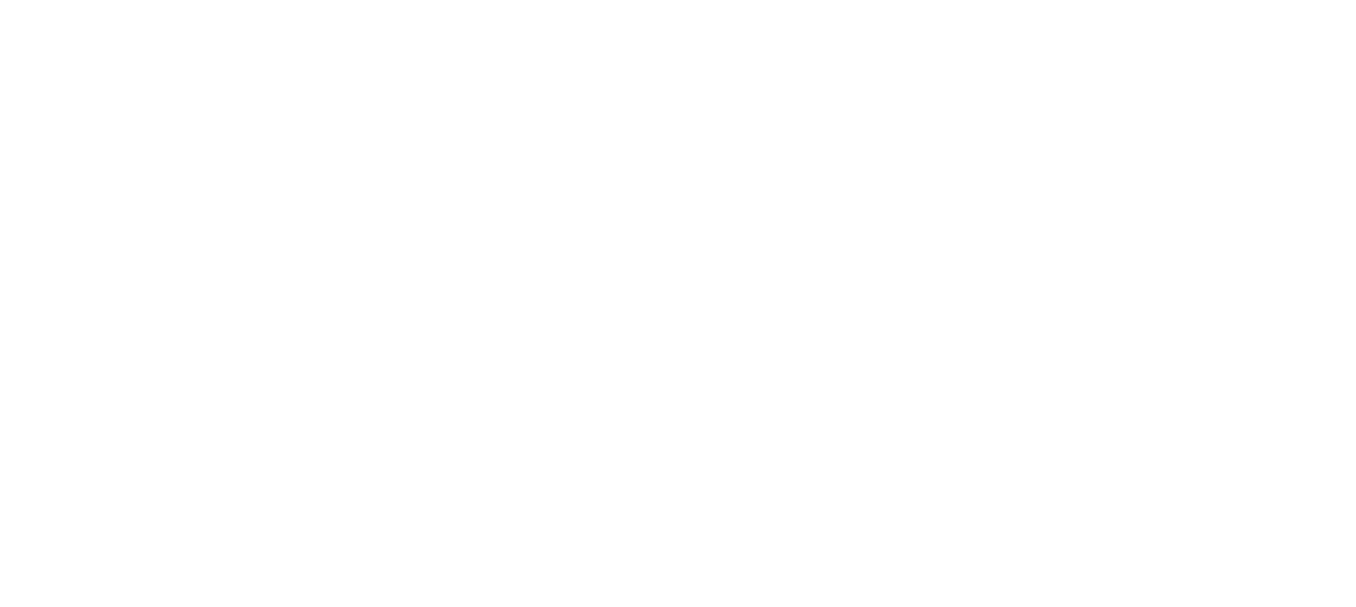 scroll, scrollTop: 0, scrollLeft: 0, axis: both 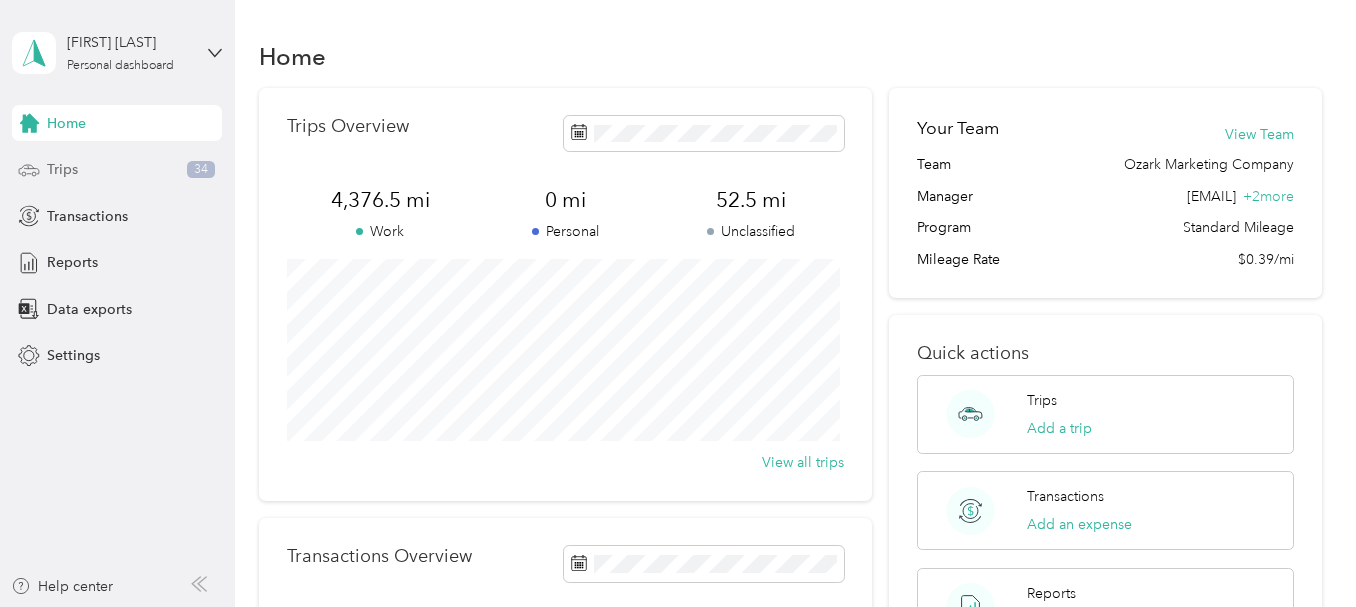 click on "Trips 34" at bounding box center (117, 170) 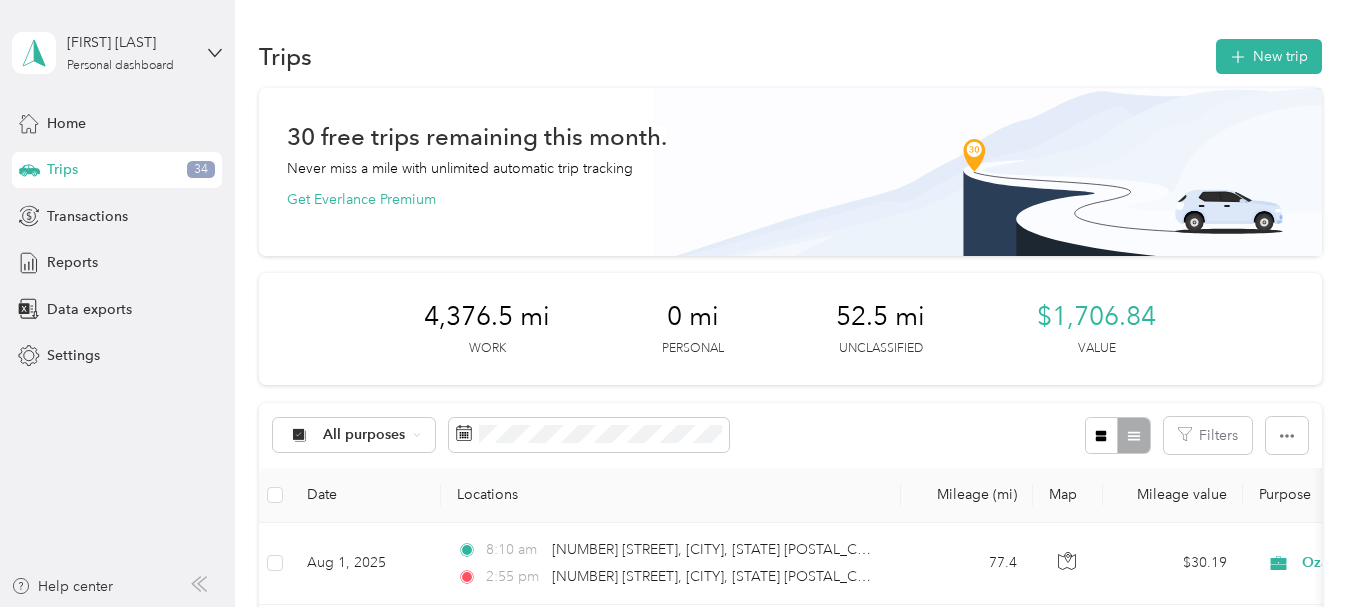 scroll, scrollTop: 281, scrollLeft: 0, axis: vertical 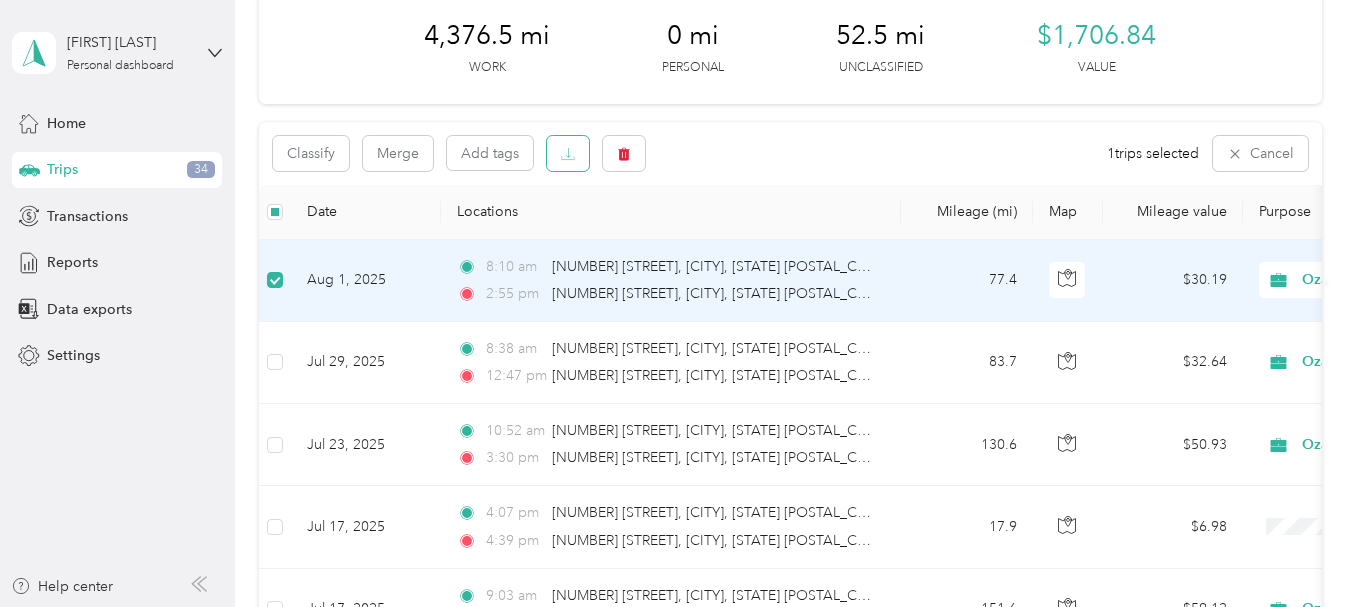 click at bounding box center [568, 153] 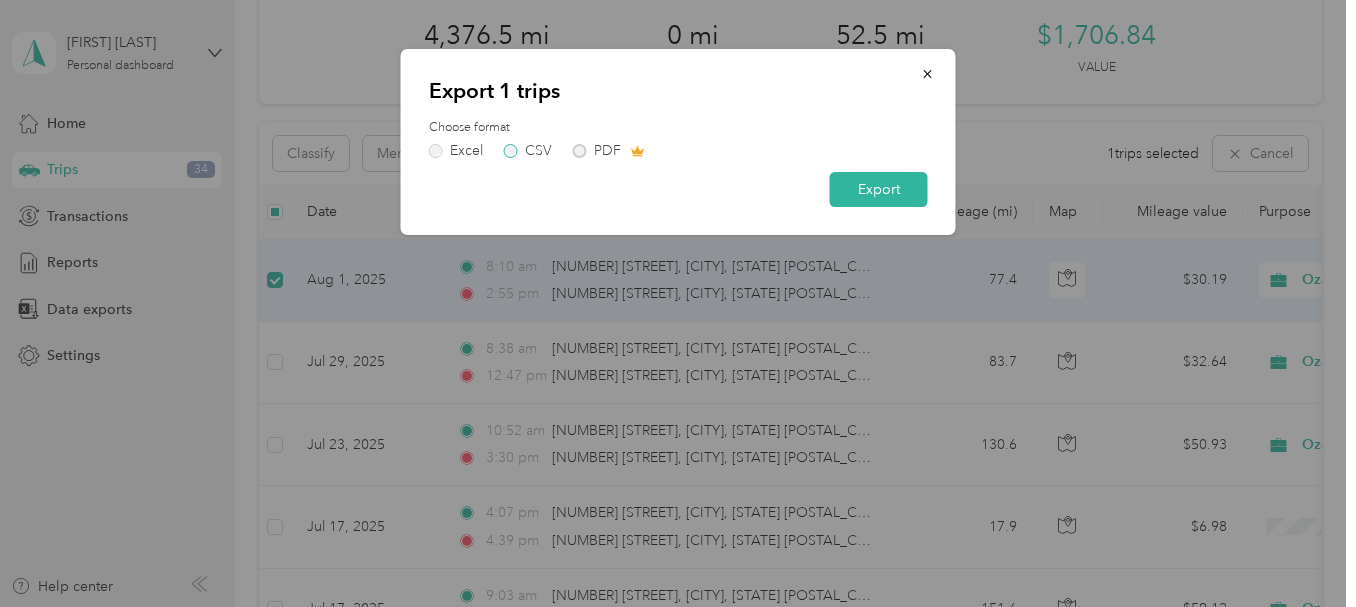 click on "CSV" at bounding box center (528, 151) 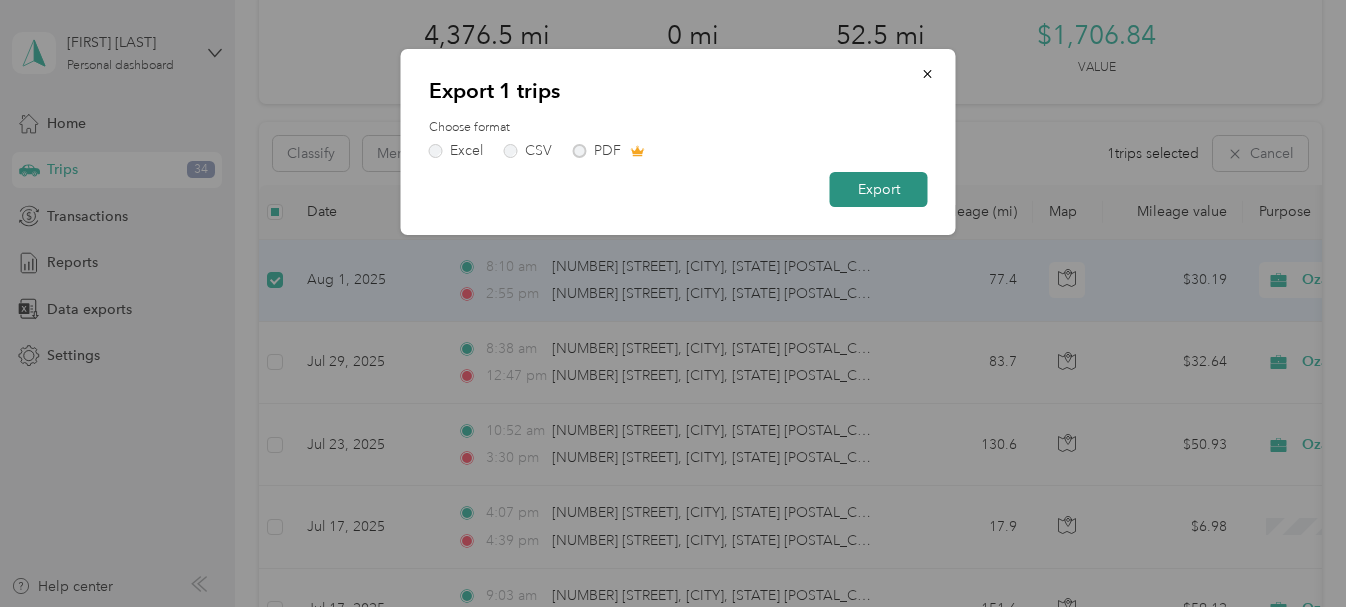 click on "Export" at bounding box center [879, 189] 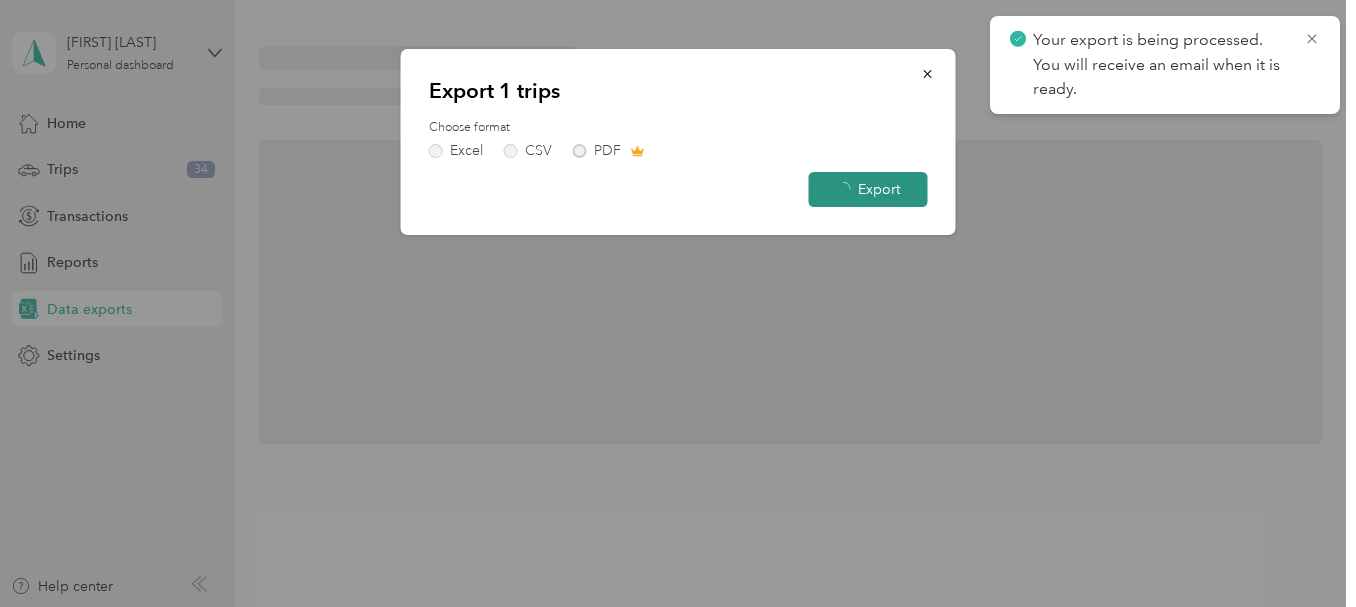 scroll, scrollTop: 0, scrollLeft: 0, axis: both 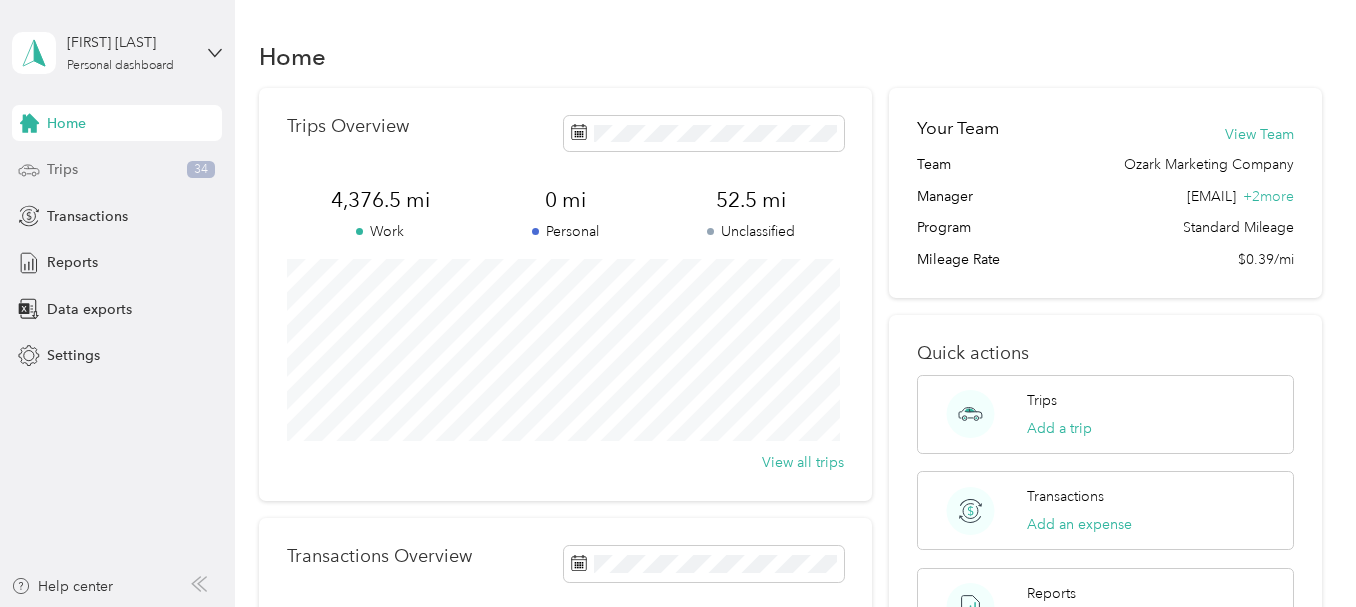 click on "Trips 34" at bounding box center (117, 170) 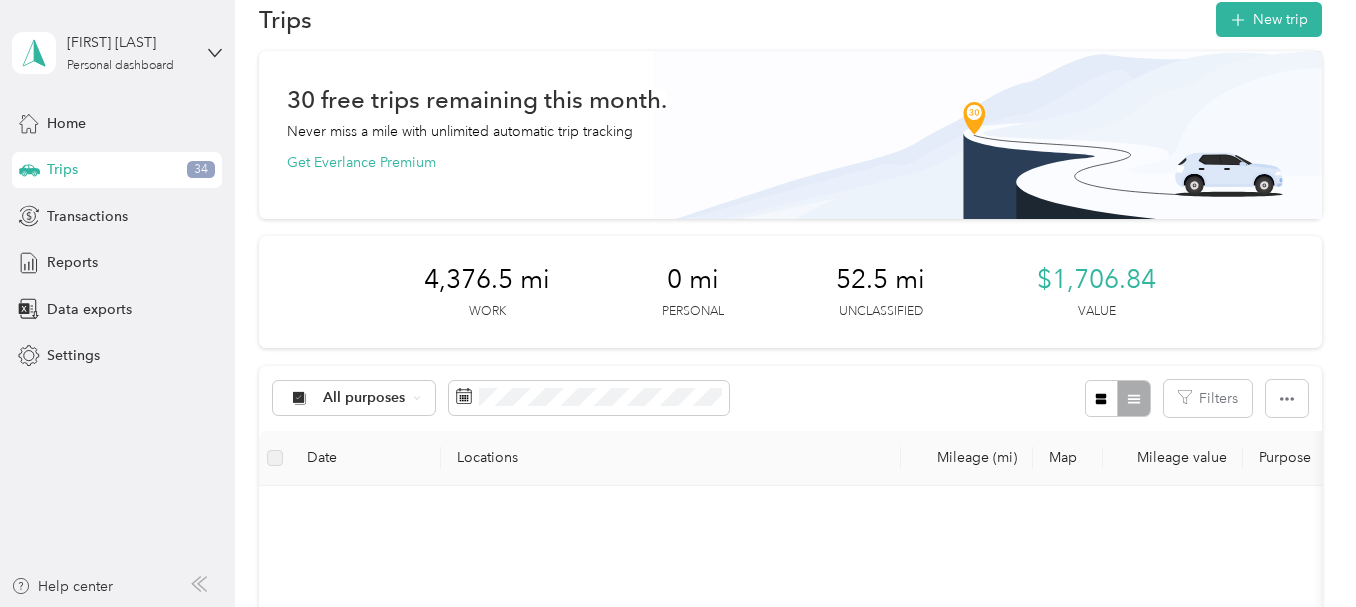 scroll, scrollTop: 317, scrollLeft: 0, axis: vertical 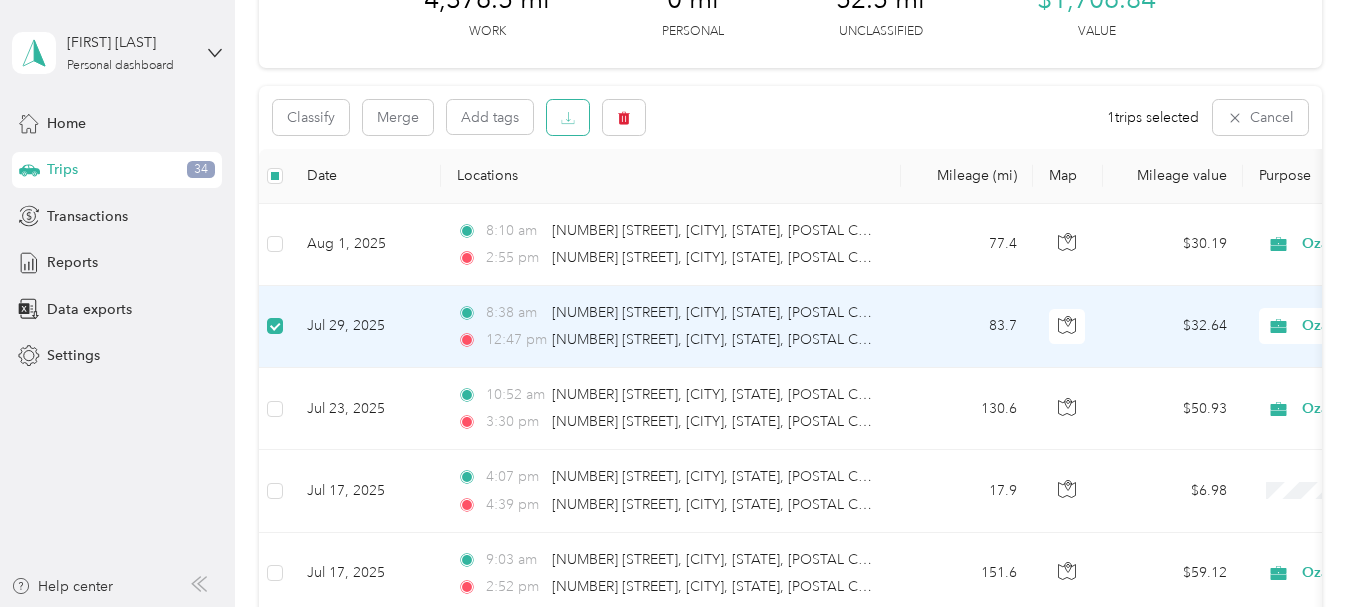 click 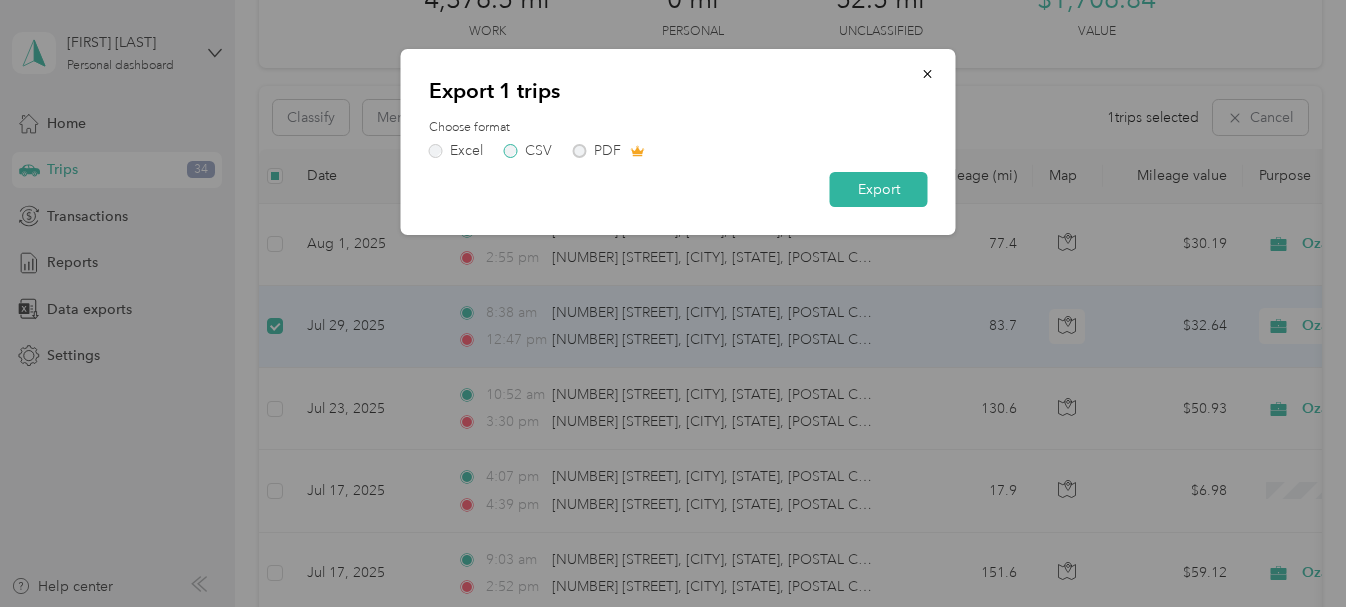click on "CSV" at bounding box center [528, 151] 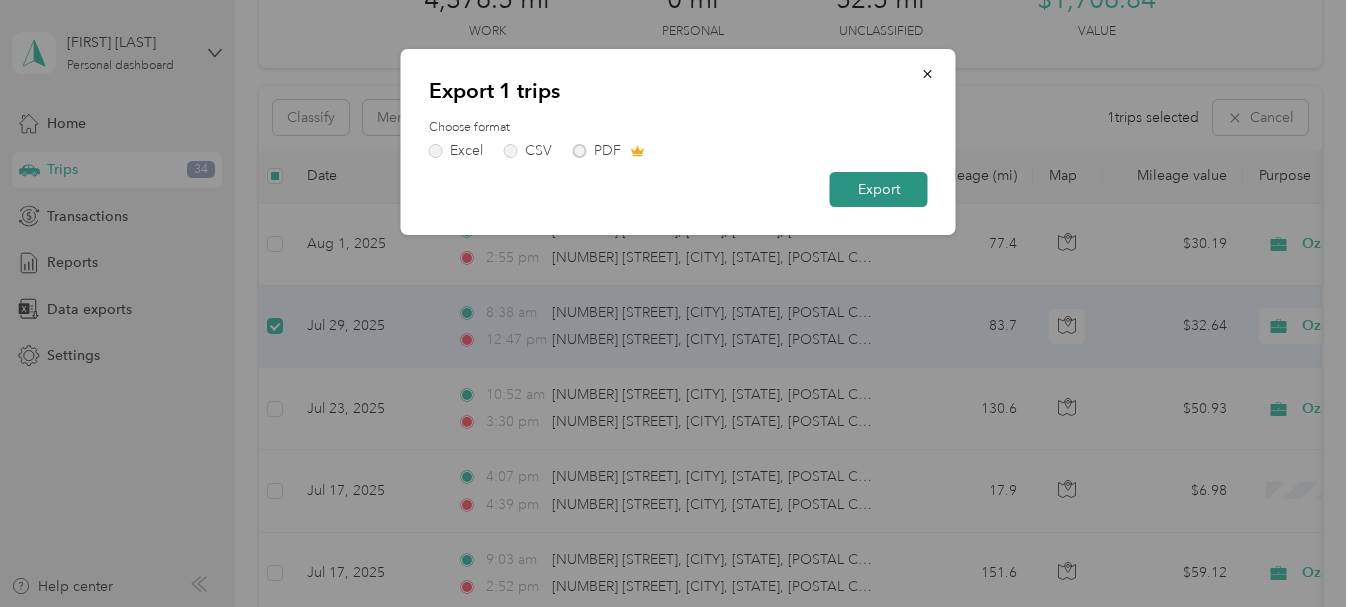 click on "Export" at bounding box center [879, 189] 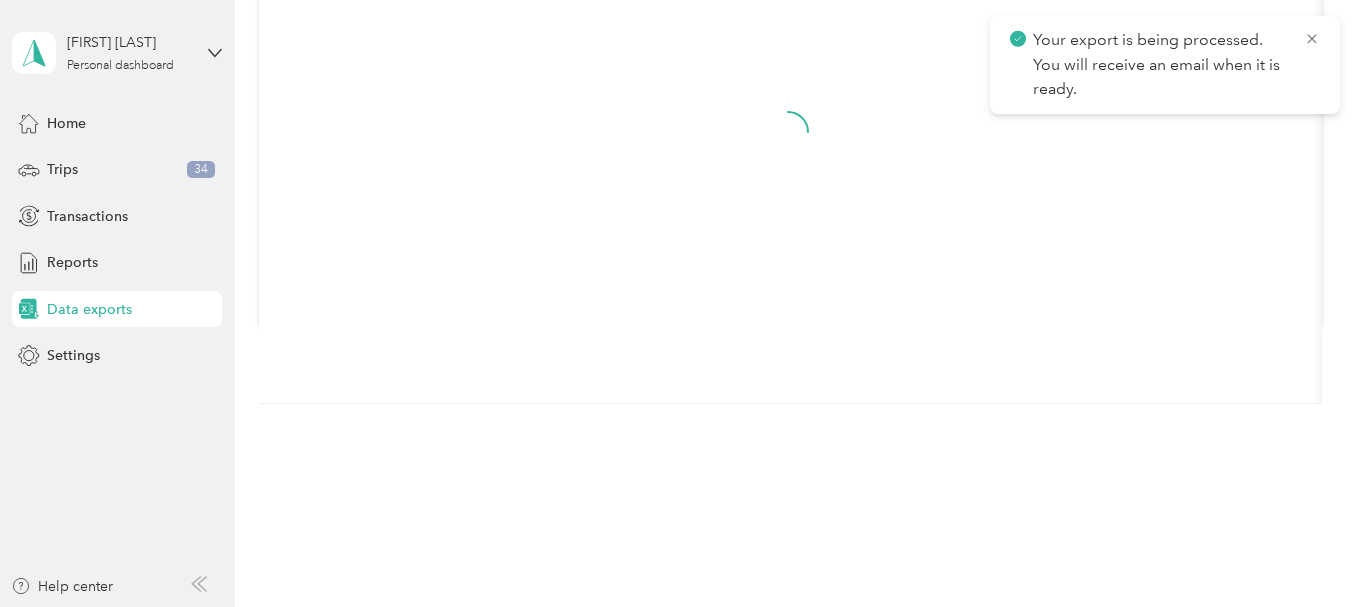 scroll, scrollTop: 281, scrollLeft: 0, axis: vertical 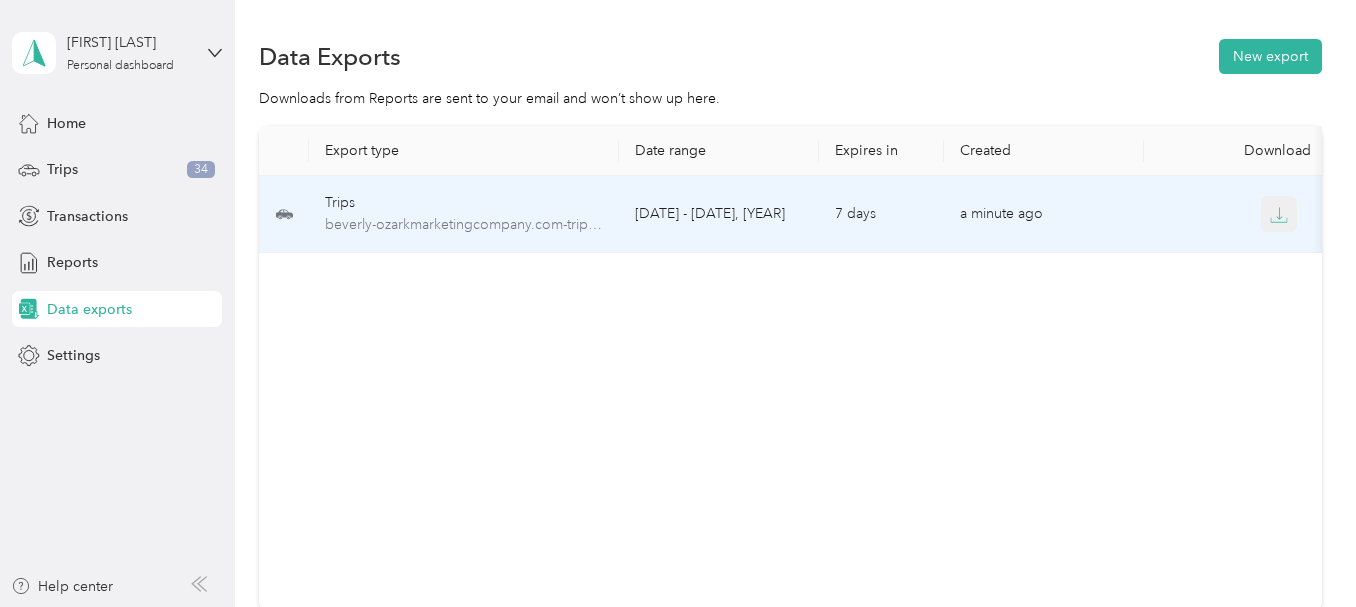 click at bounding box center [1279, 214] 